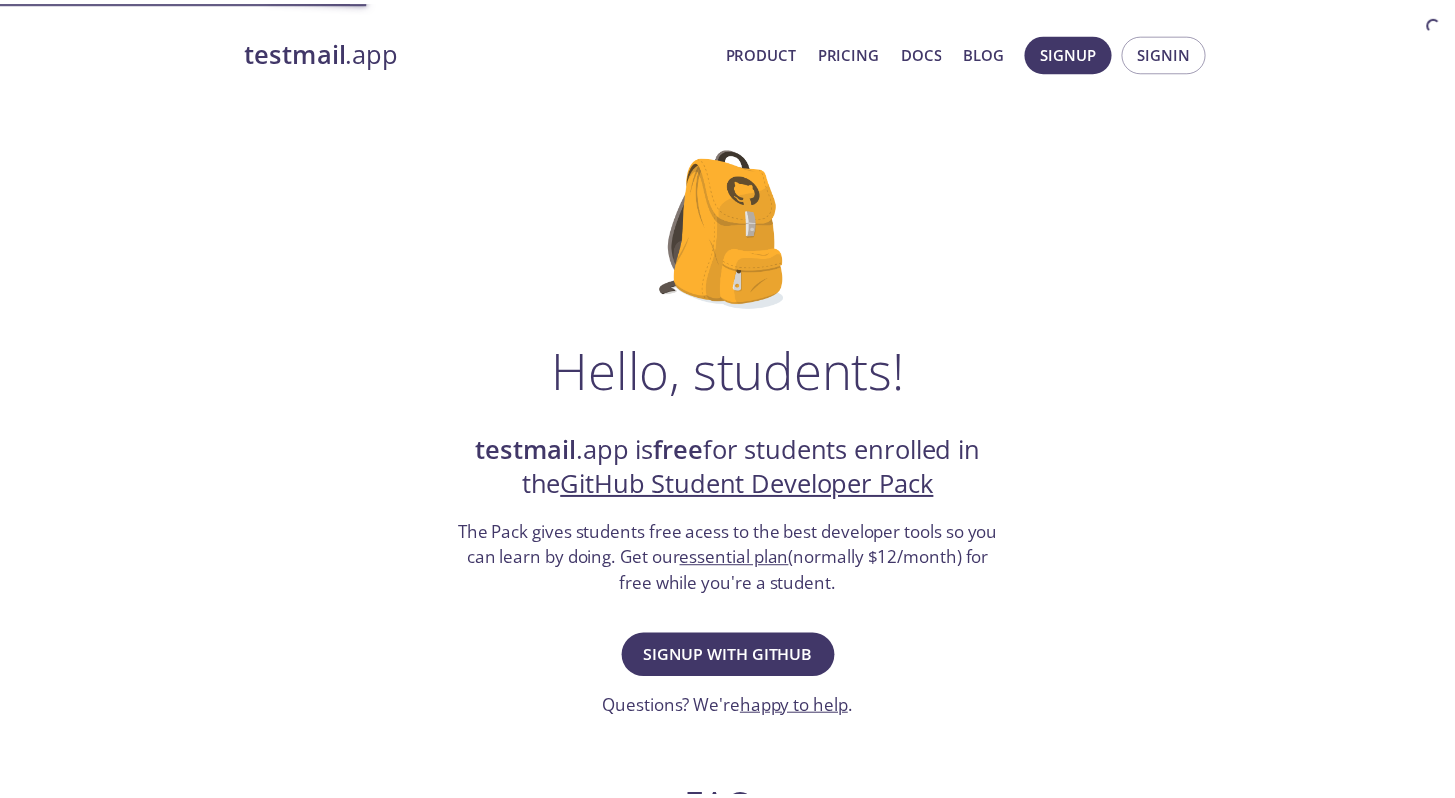 scroll, scrollTop: 0, scrollLeft: 0, axis: both 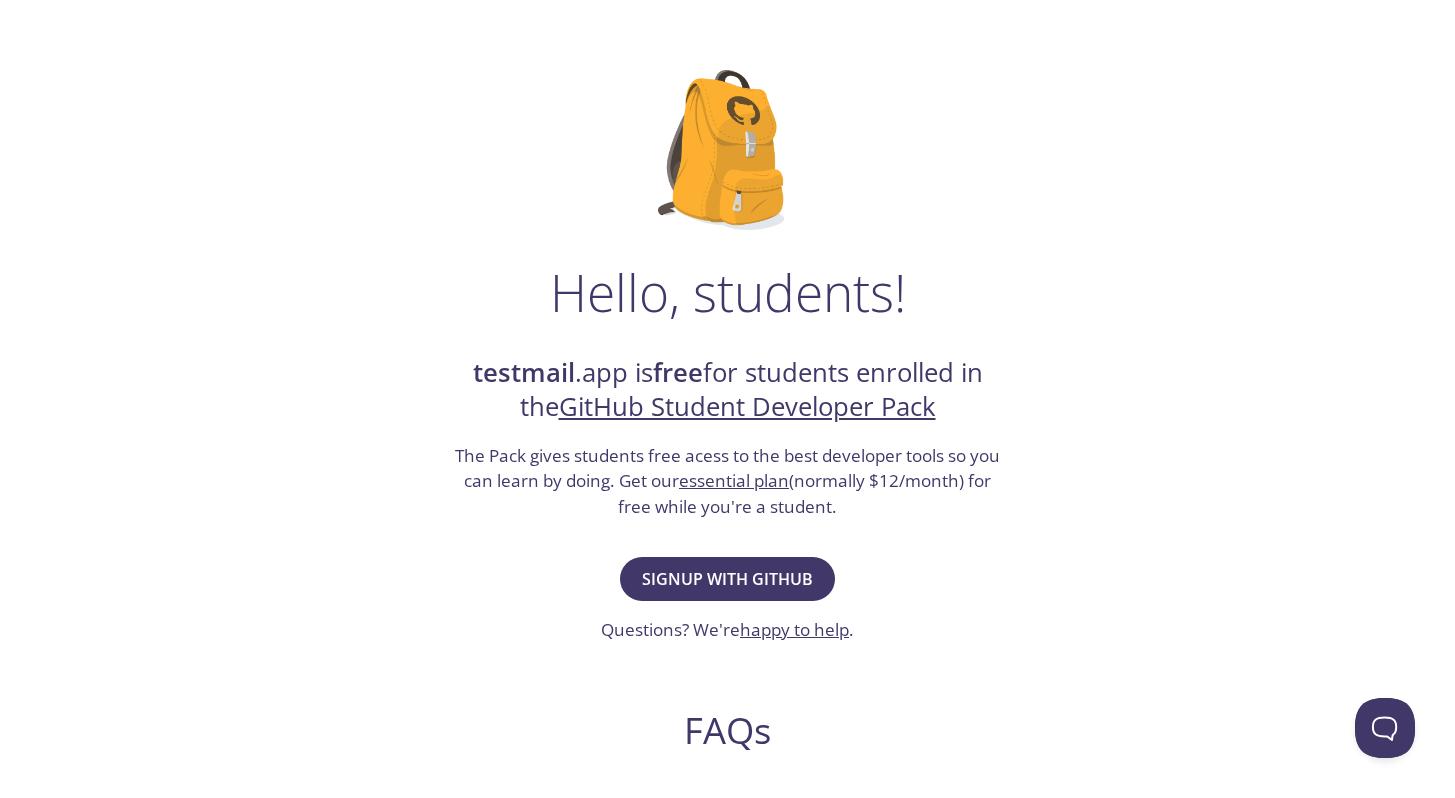 click on "Hello, students! testmail .app is free for students enrolled in the GitHub Student Developer Pack The Pack gives students free acess to the best developer tools so you can learn by doing. Get our essential plan (normally $12/month) for free while you're a student. Signup with GitHub Questions? We're happy to help . FAQs Do I need a credit card to signup and redeem this offer? No - the student plan does not require a credit card at signup or redemption. What are the terms and limitations of this offer? The student (essential) plan includes unlimited use - subject to the fair usage policy detailed in our pricing FAQs , the features and limits of the essential plan, and our standard terms of service . Are teachers, researchers, or faculty eligible for this offer? Yes - see our GitHub Teacher Toolbox offer here . Product How it works Highlights Pricing Resources GraphQL API Documentation Status Page Support Via Email Via Live Chat FAQ s Legal" at bounding box center [727, 736] 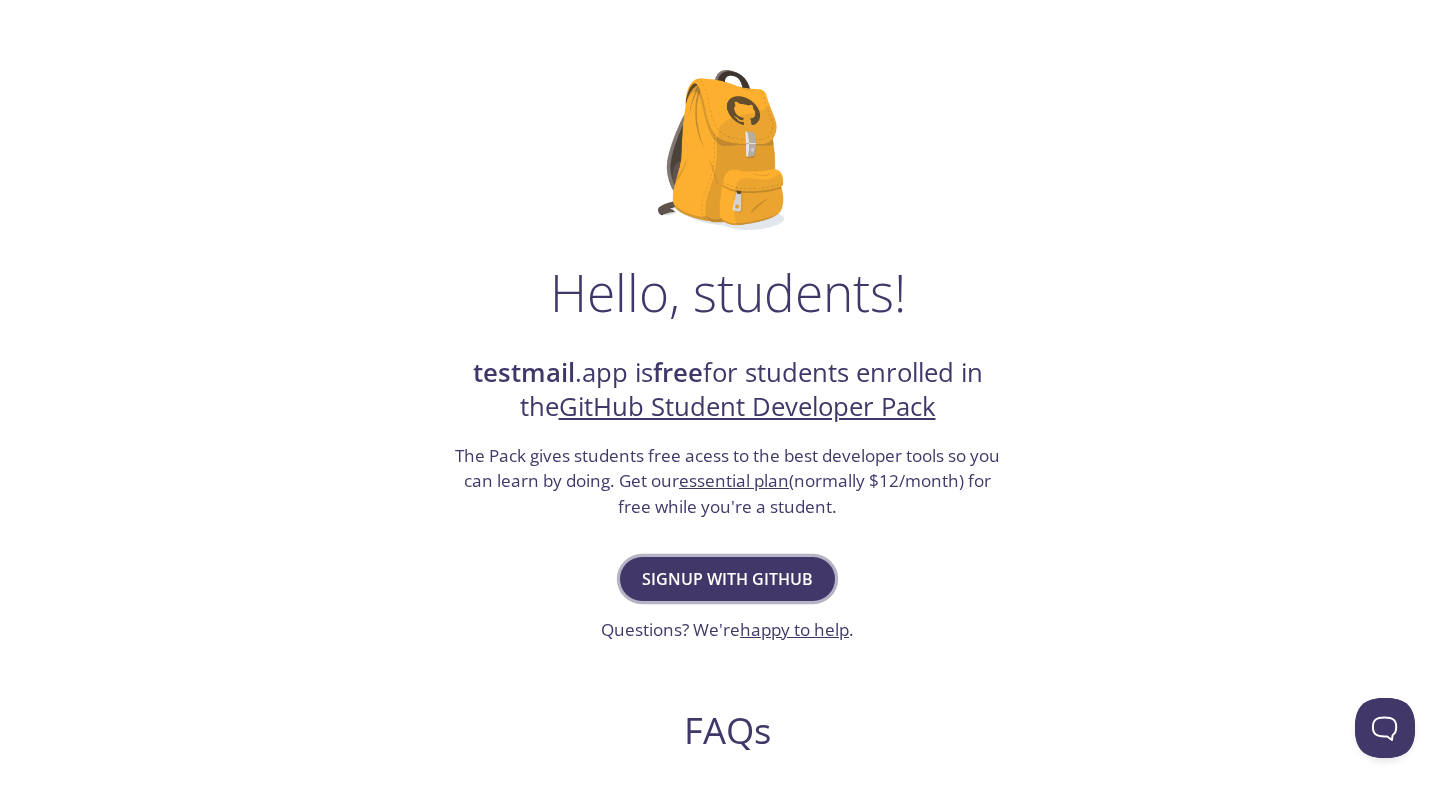click on "Signup with GitHub" at bounding box center (727, 579) 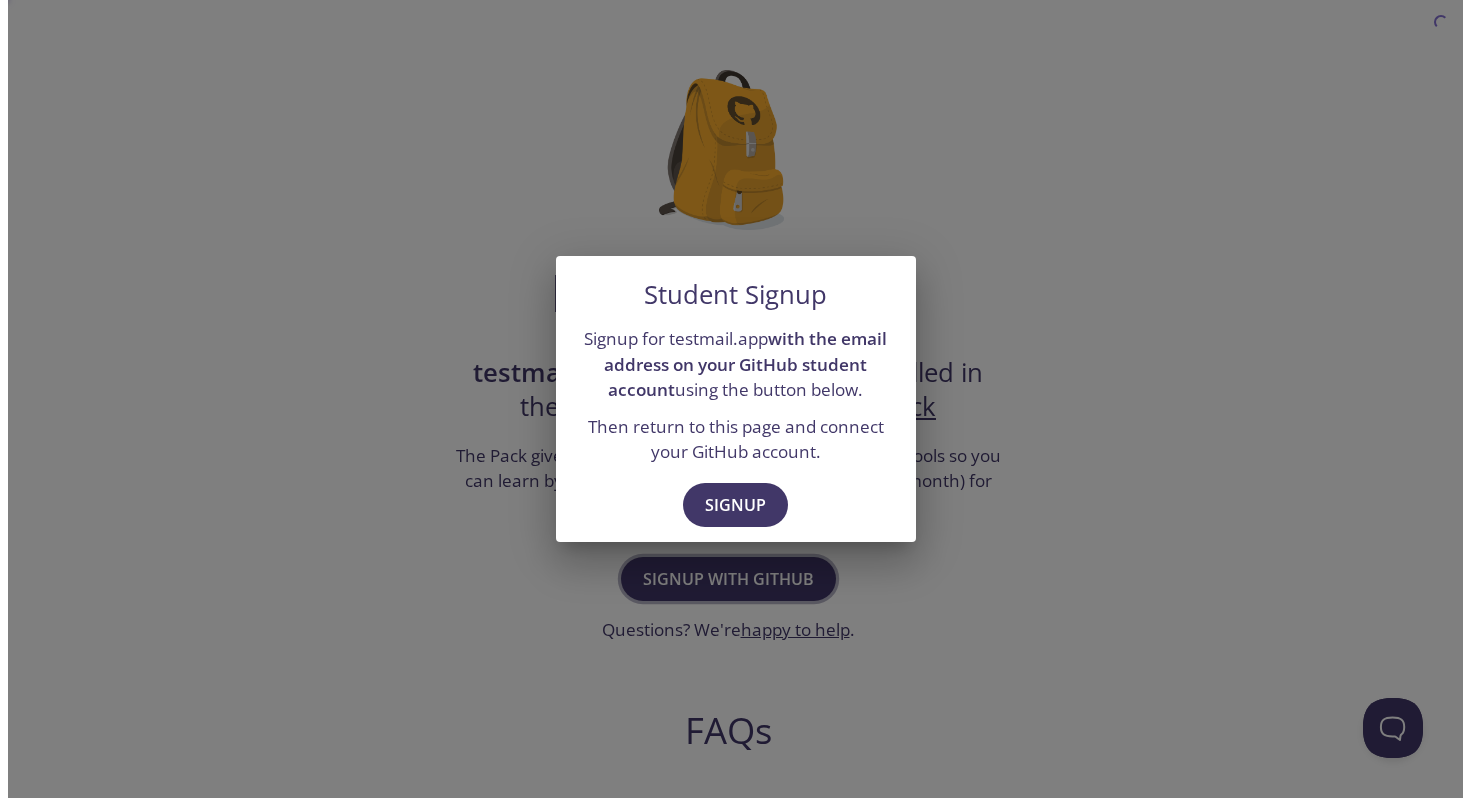 scroll, scrollTop: 0, scrollLeft: 0, axis: both 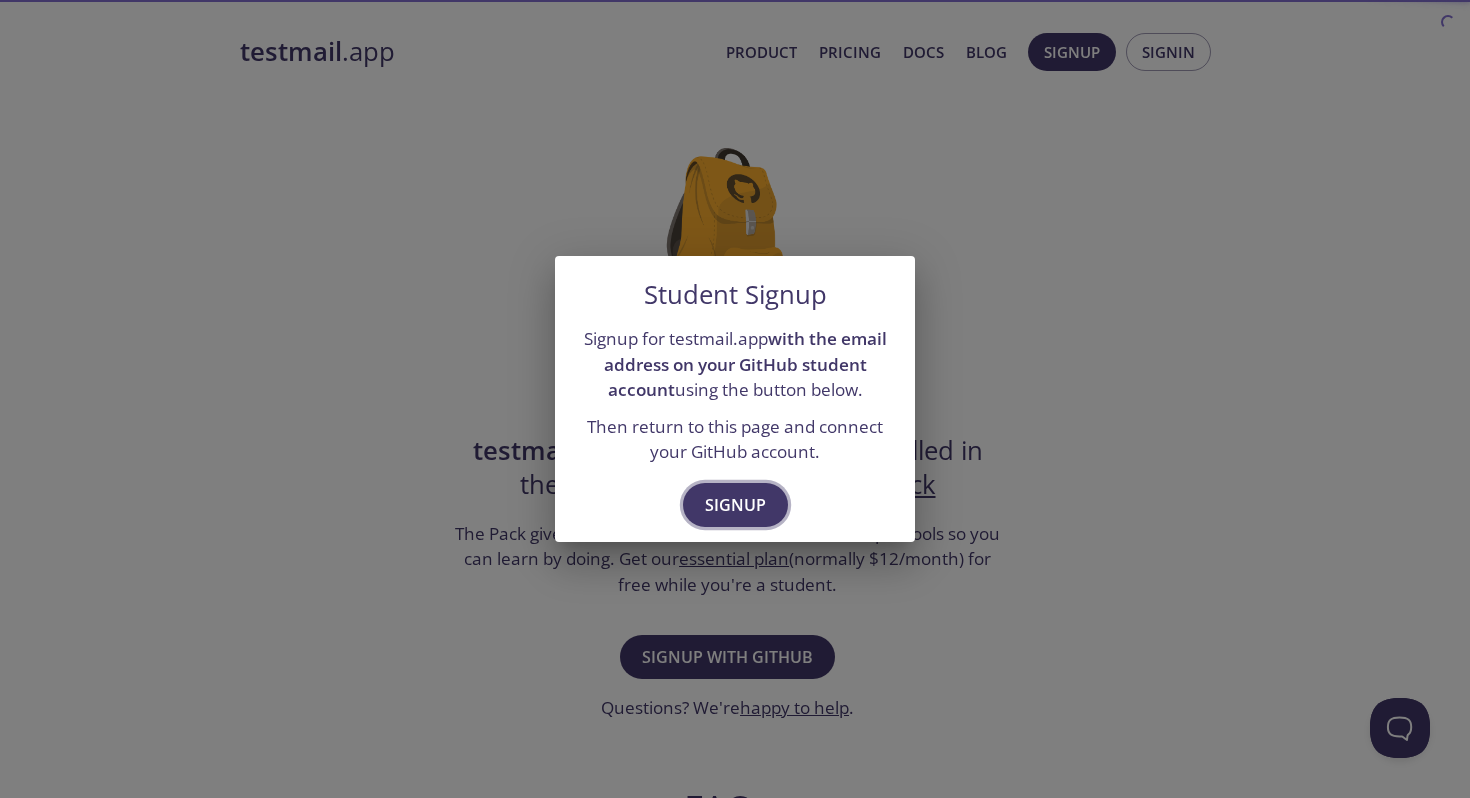 click on "Signup" at bounding box center [735, 505] 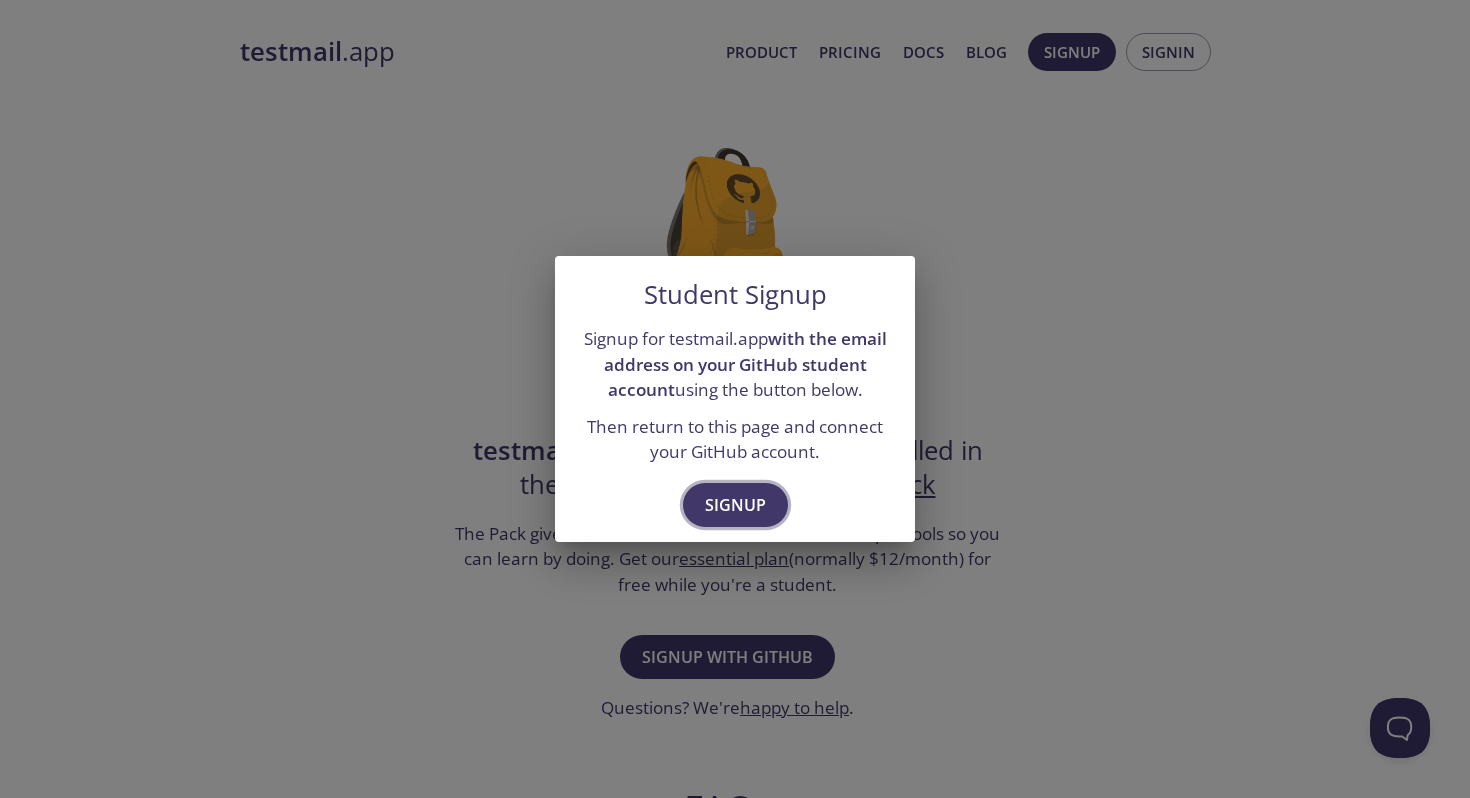 click on "Signup" at bounding box center (735, 505) 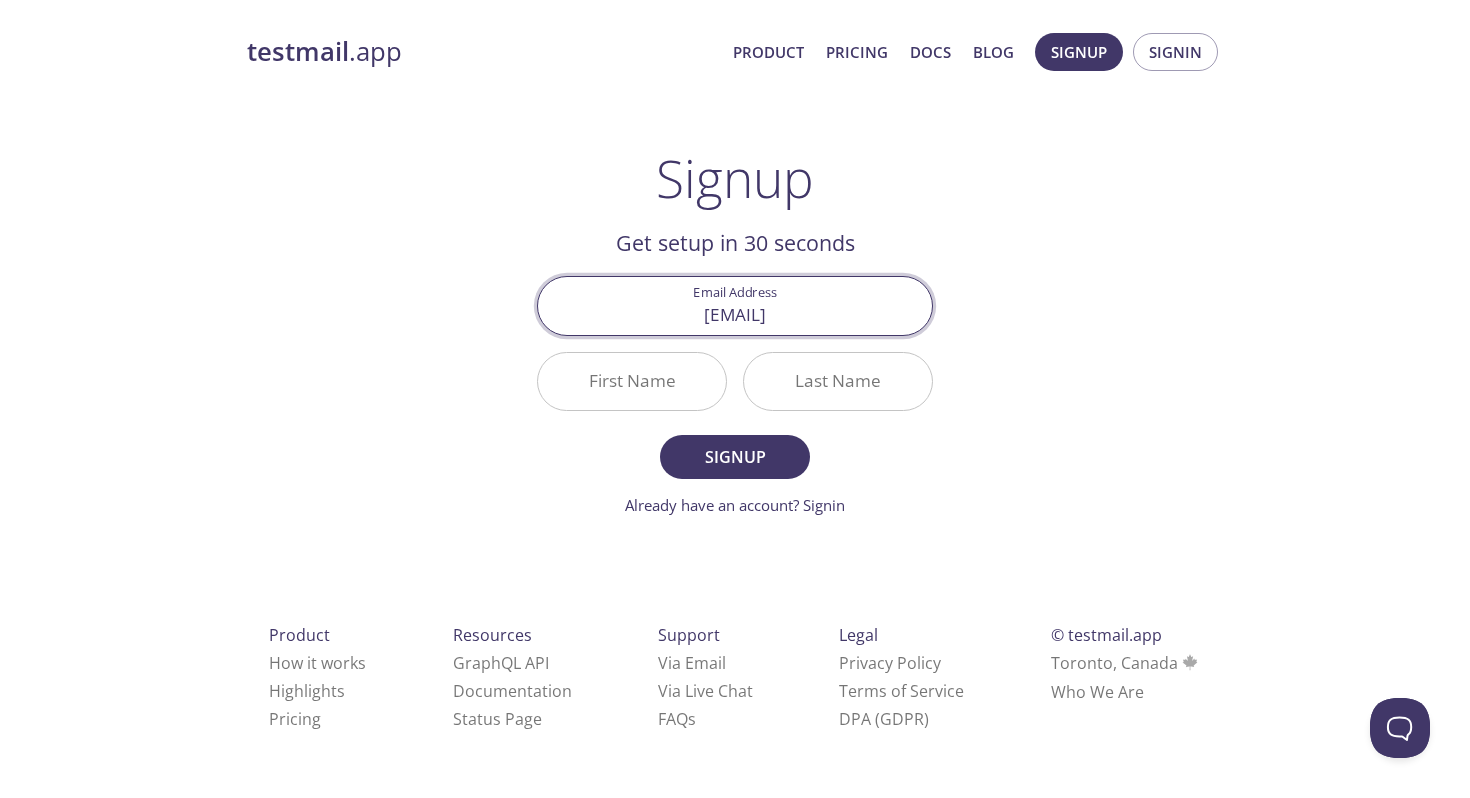 type on "[EMAIL]" 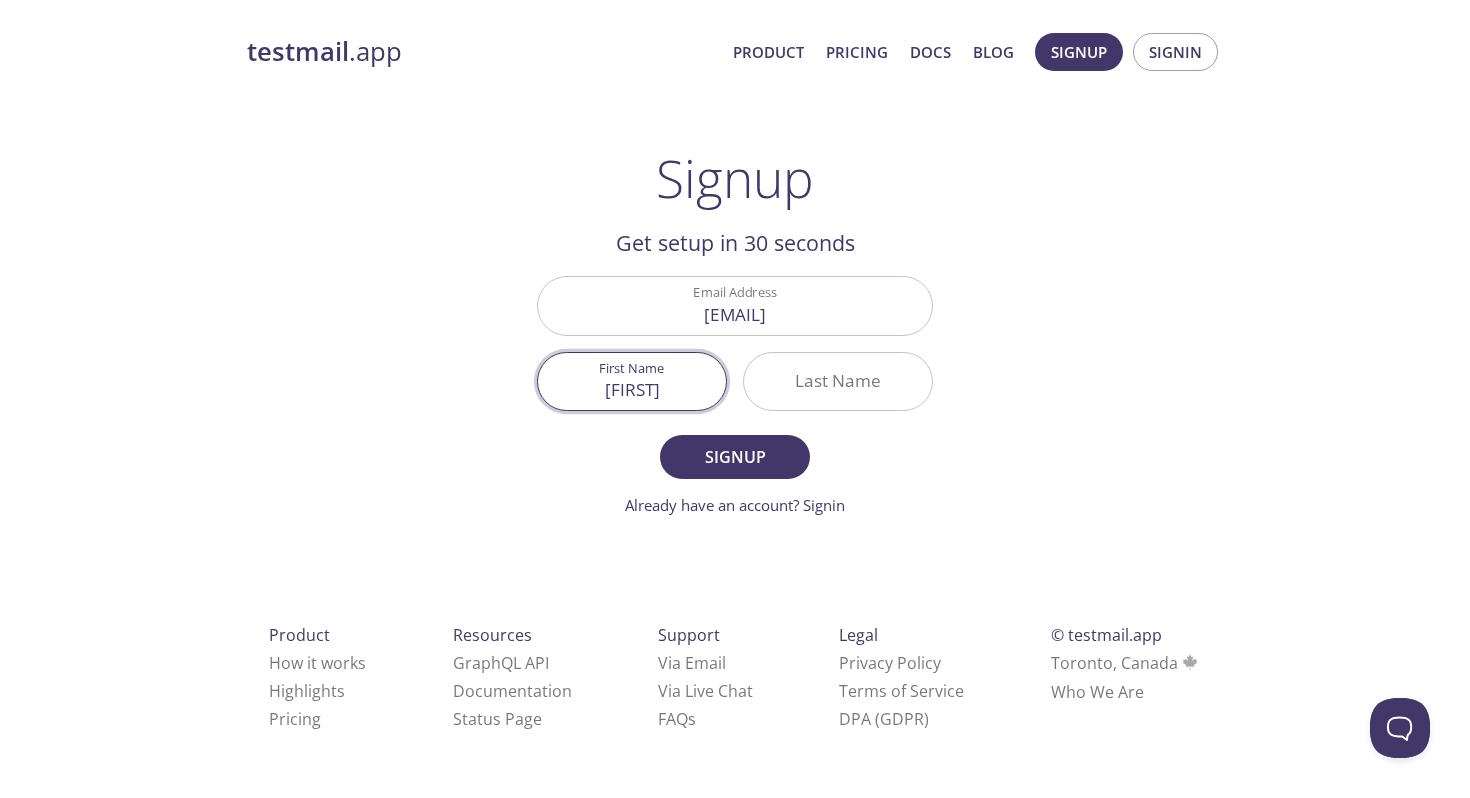type on "[FIRST]" 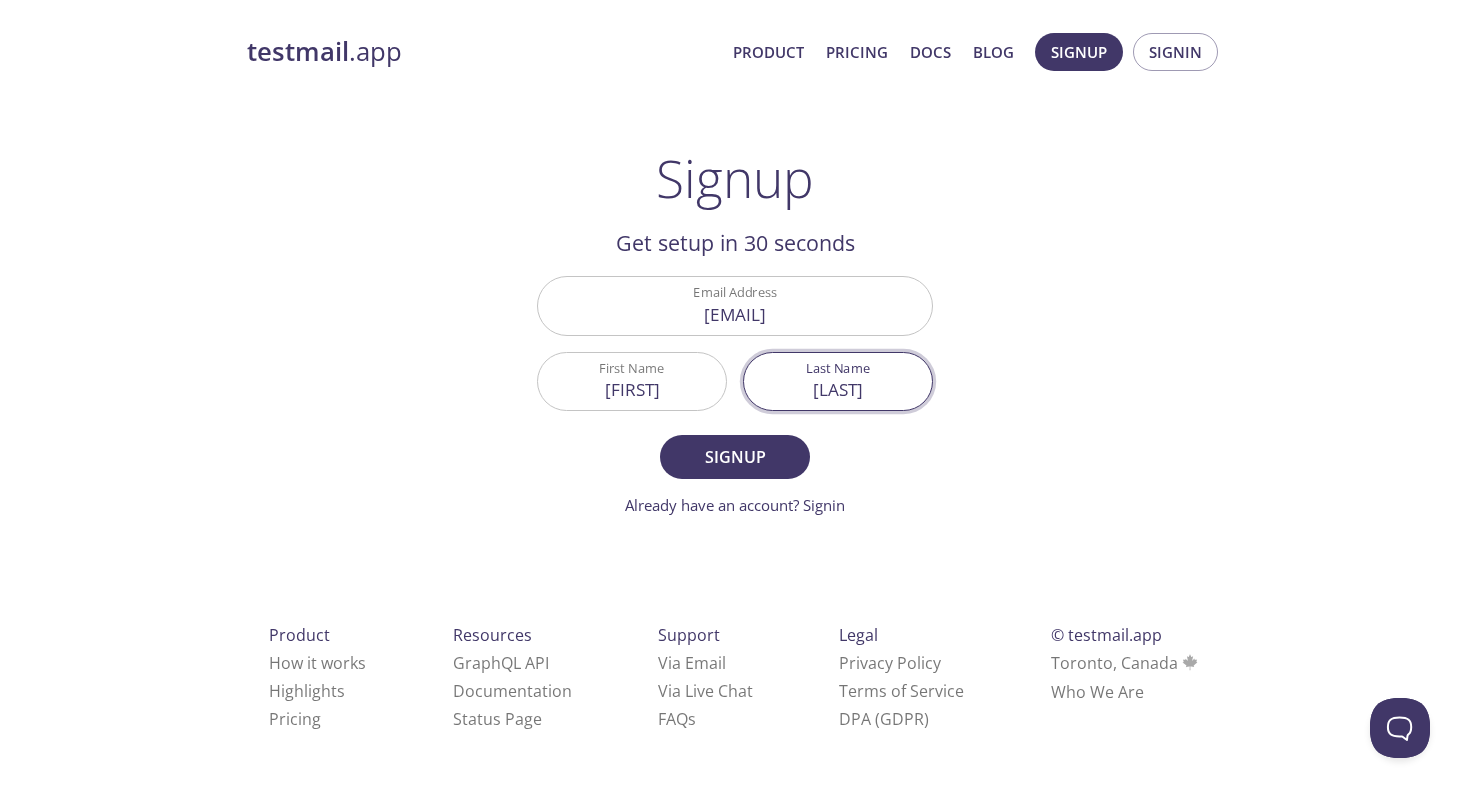 type on "[LAST]" 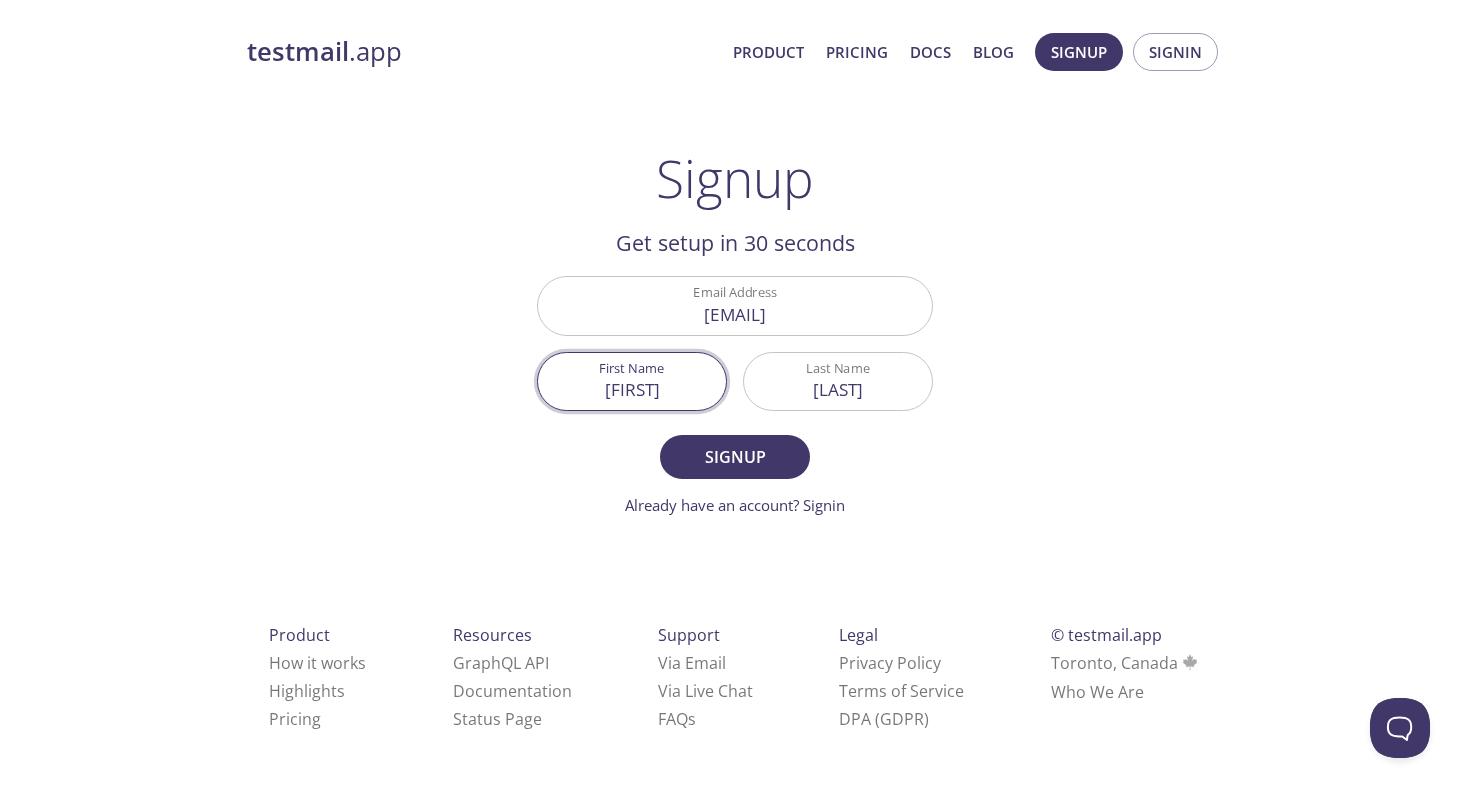 click on "[FIRST]" at bounding box center (632, 381) 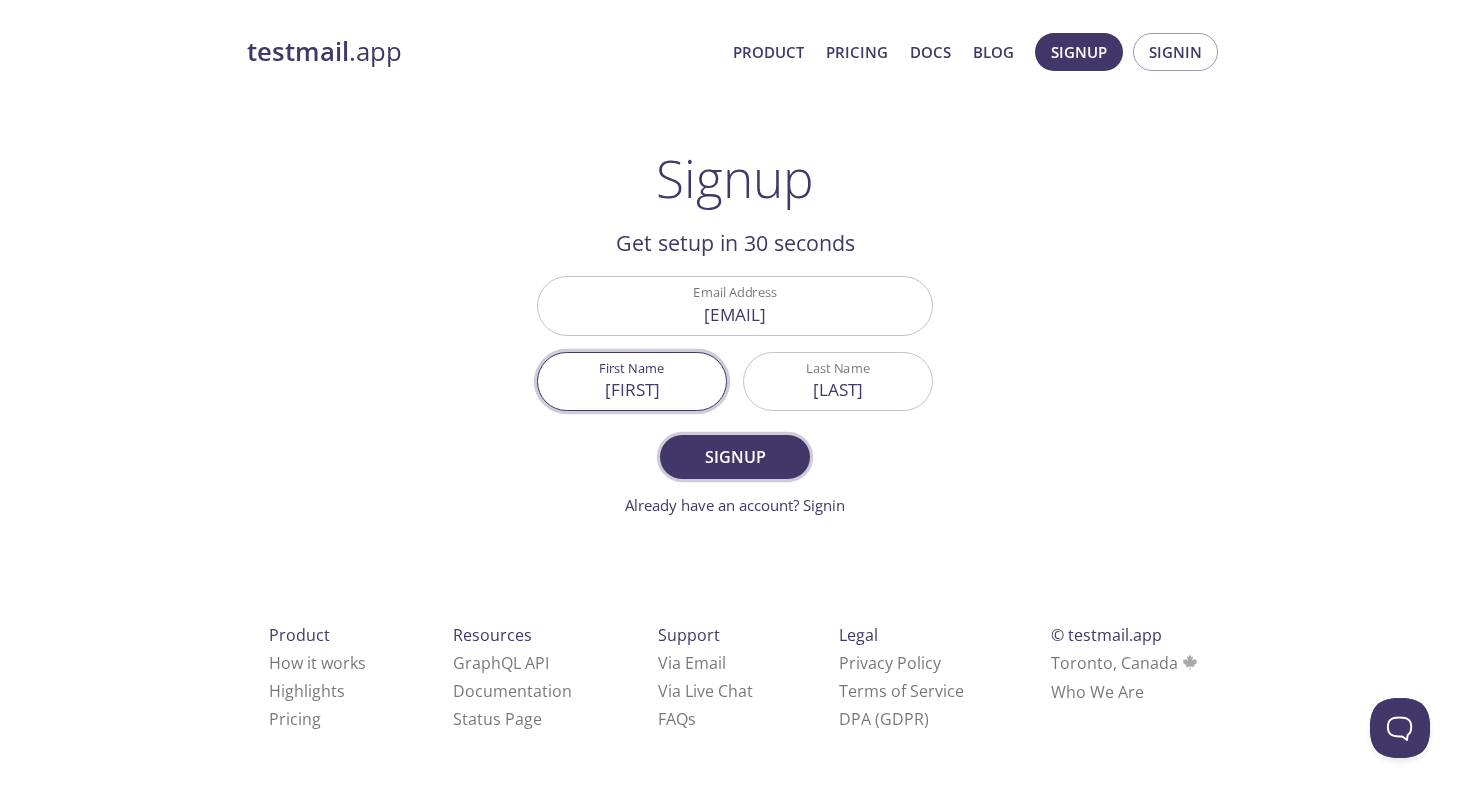 click on "Signup" at bounding box center (735, 457) 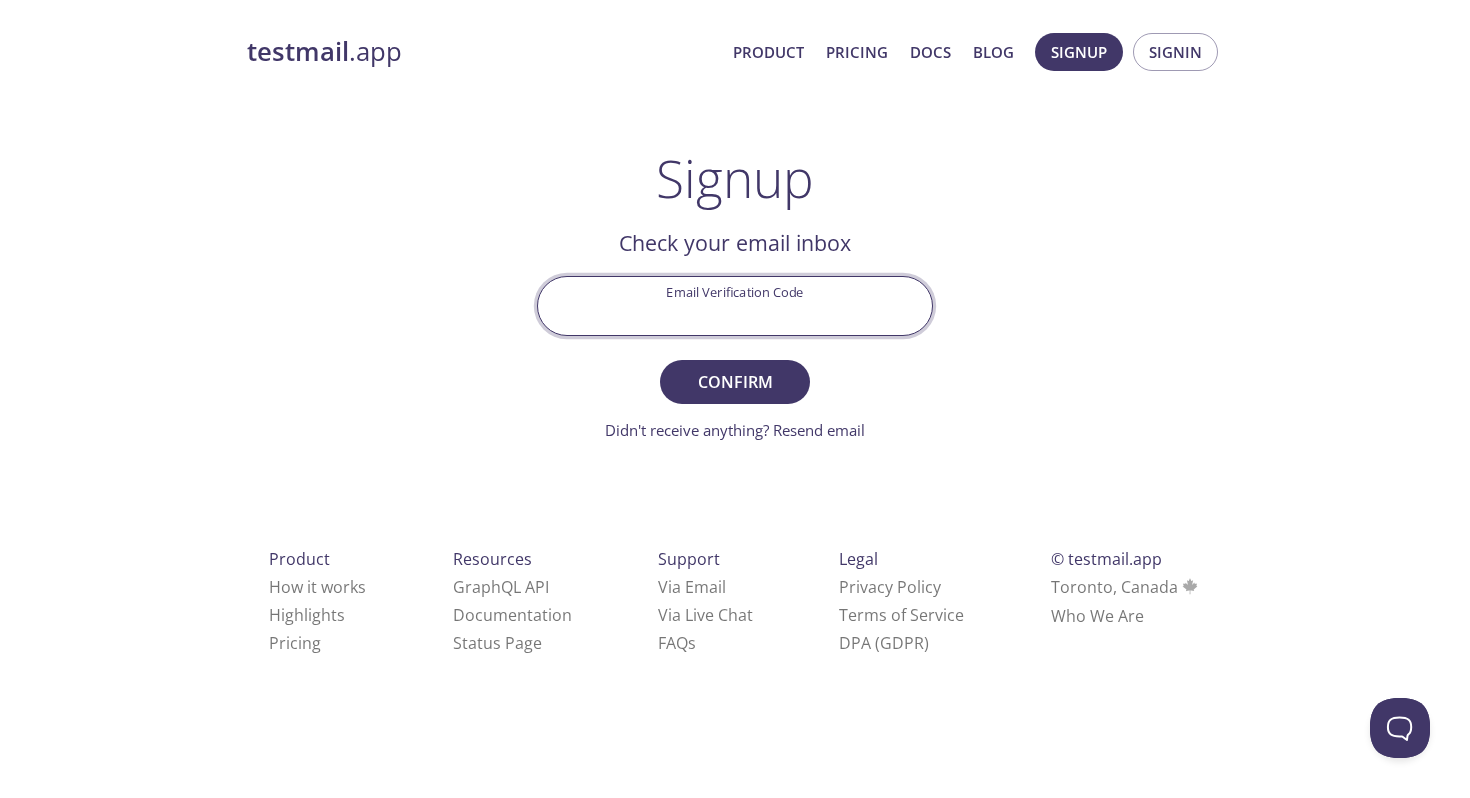 click on "Email Verification Code" at bounding box center (735, 305) 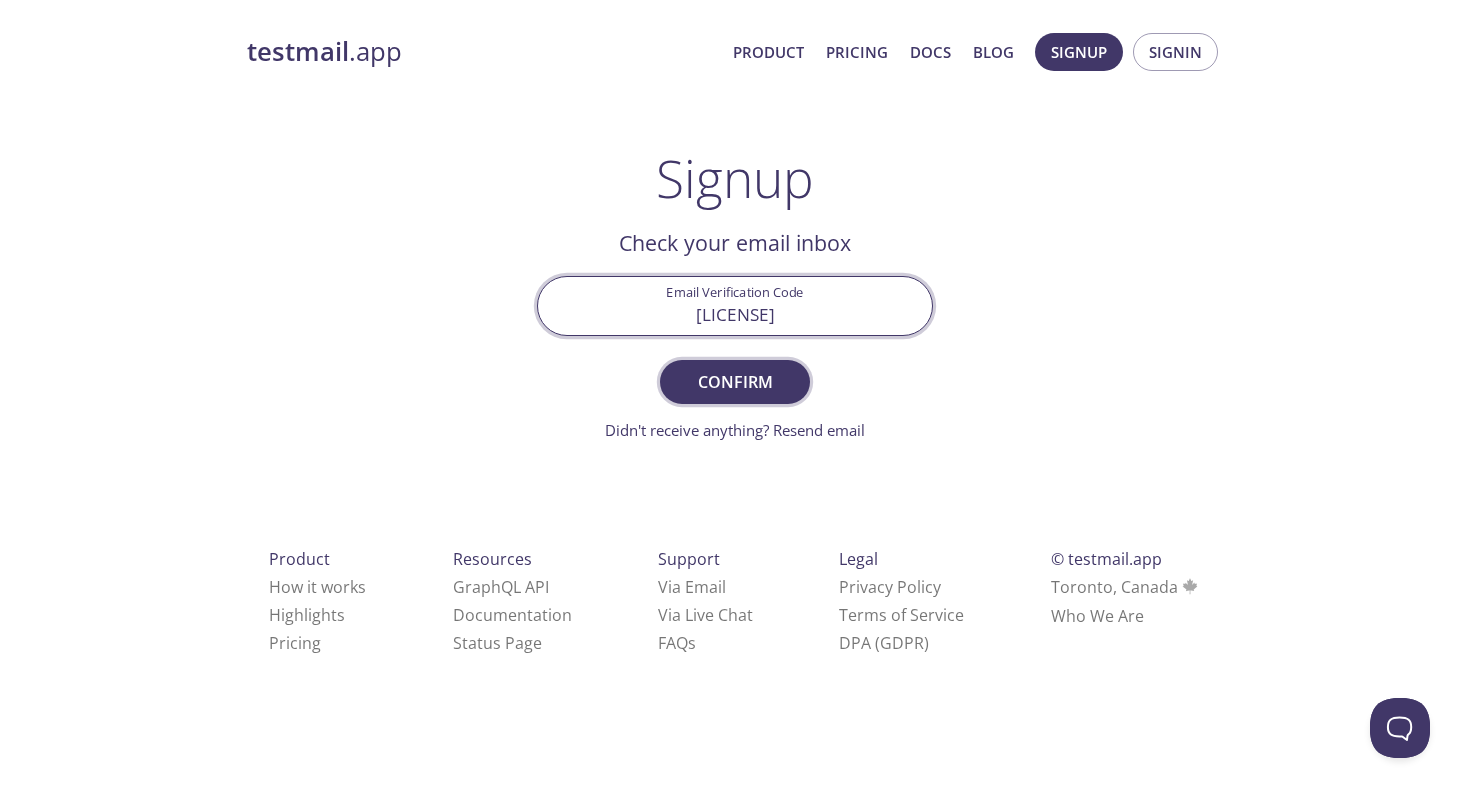 type on "[LICENSE]" 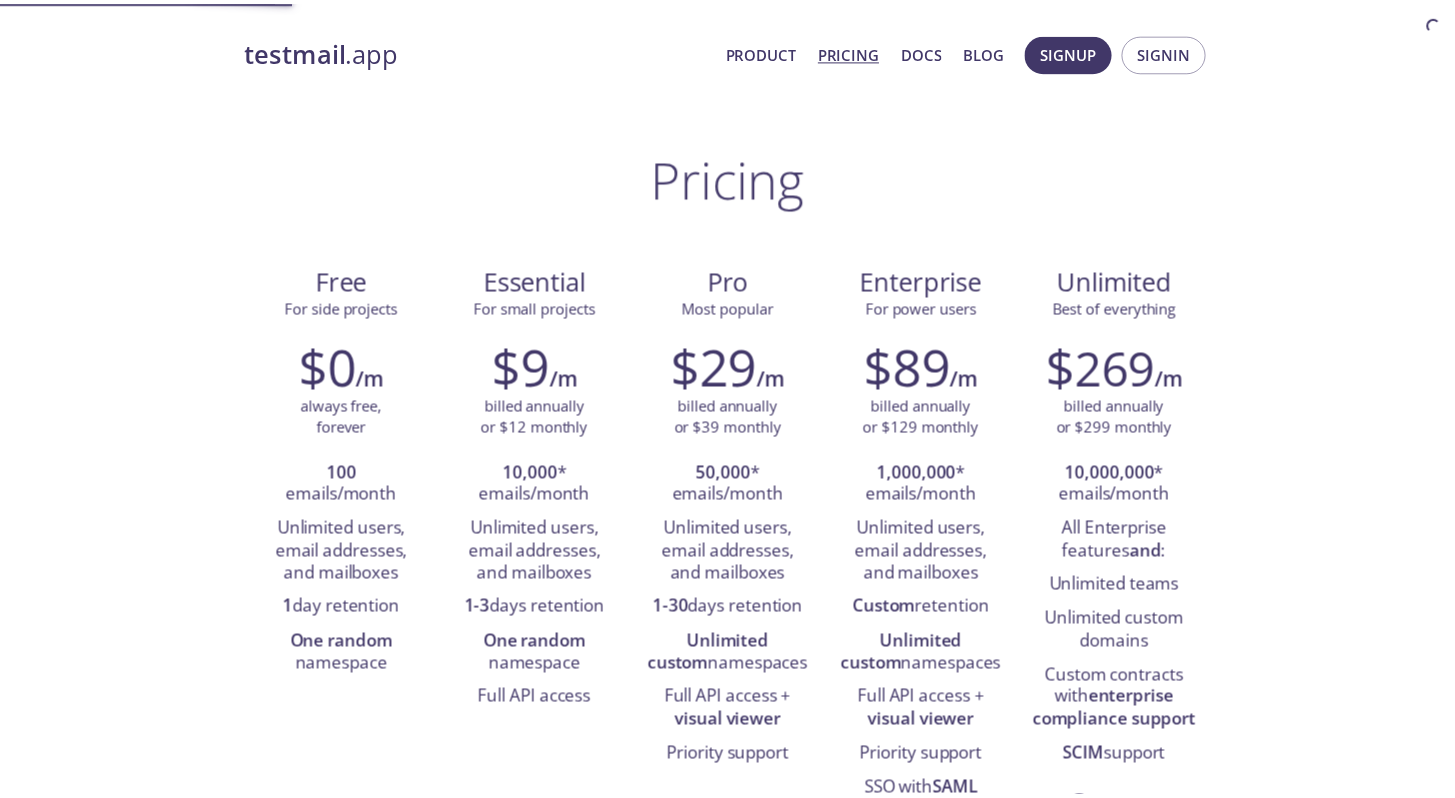scroll, scrollTop: 0, scrollLeft: 0, axis: both 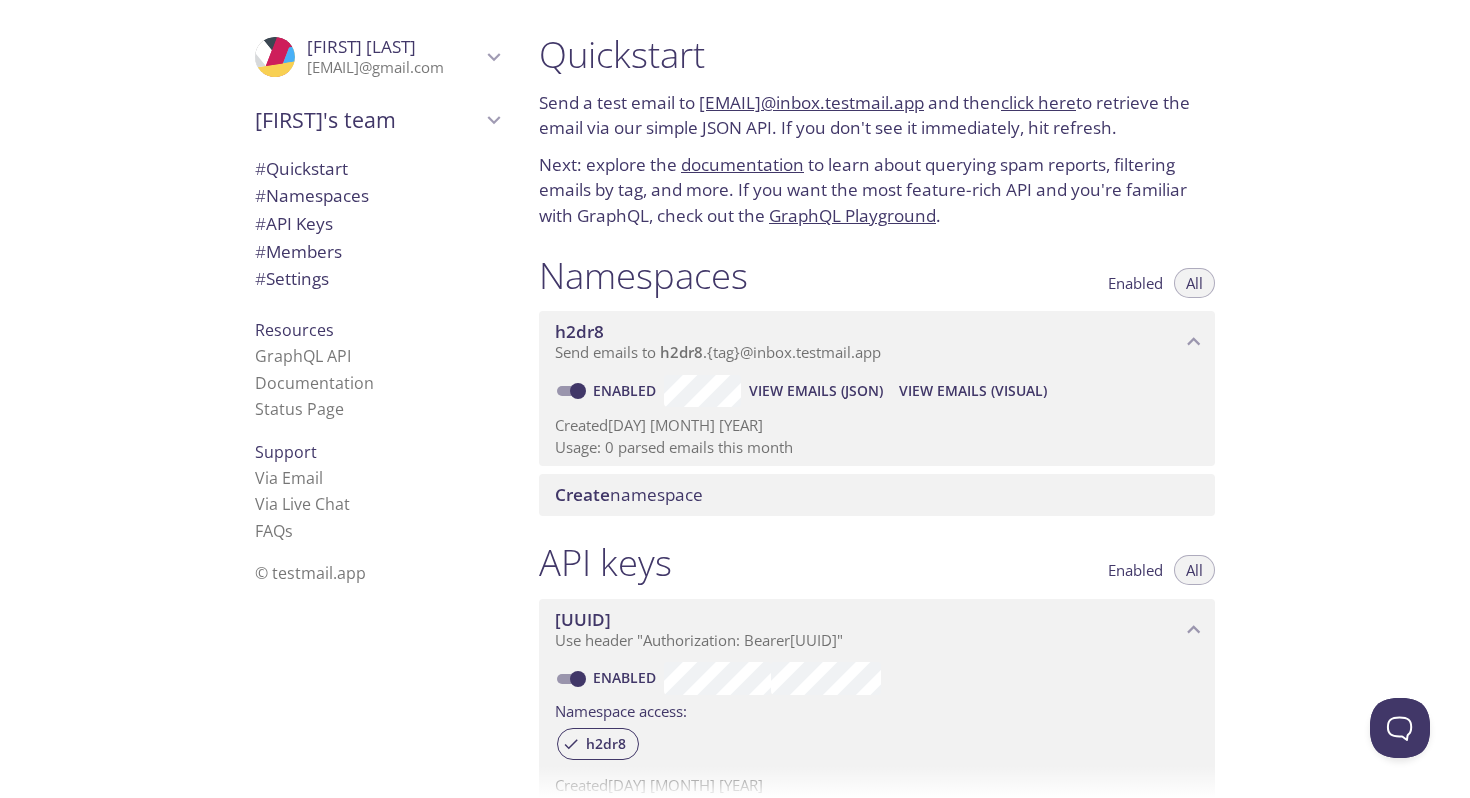 click on "Send a test email to   h2dr8.test@inbox.testmail.app   and then  click here  to retrieve the email via our simple JSON API. If you don't see it immediately, hit refresh." at bounding box center (877, 115) 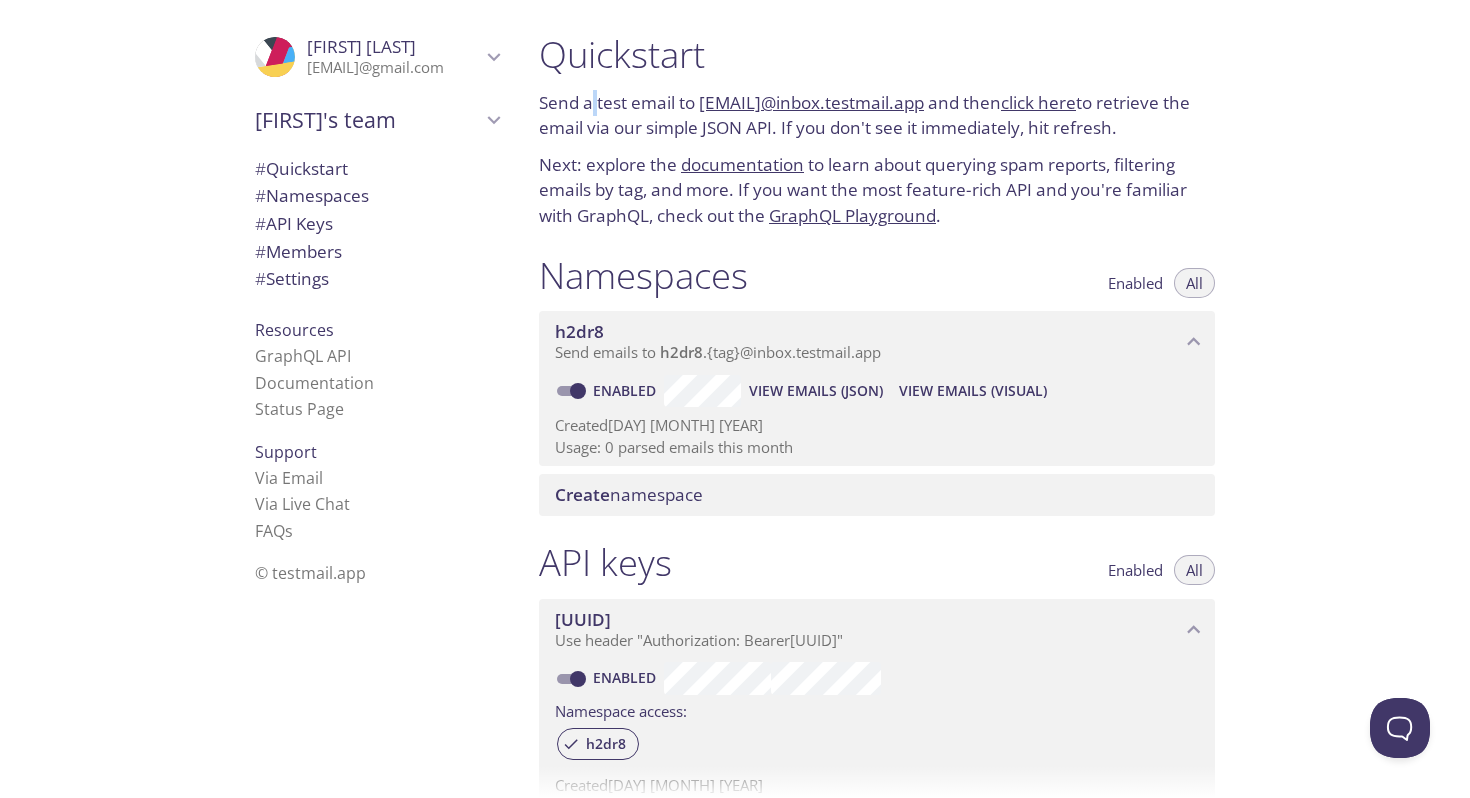 click on "Send a test email to   h2dr8.test@inbox.testmail.app   and then  click here  to retrieve the email via our simple JSON API. If you don't see it immediately, hit refresh." at bounding box center [877, 115] 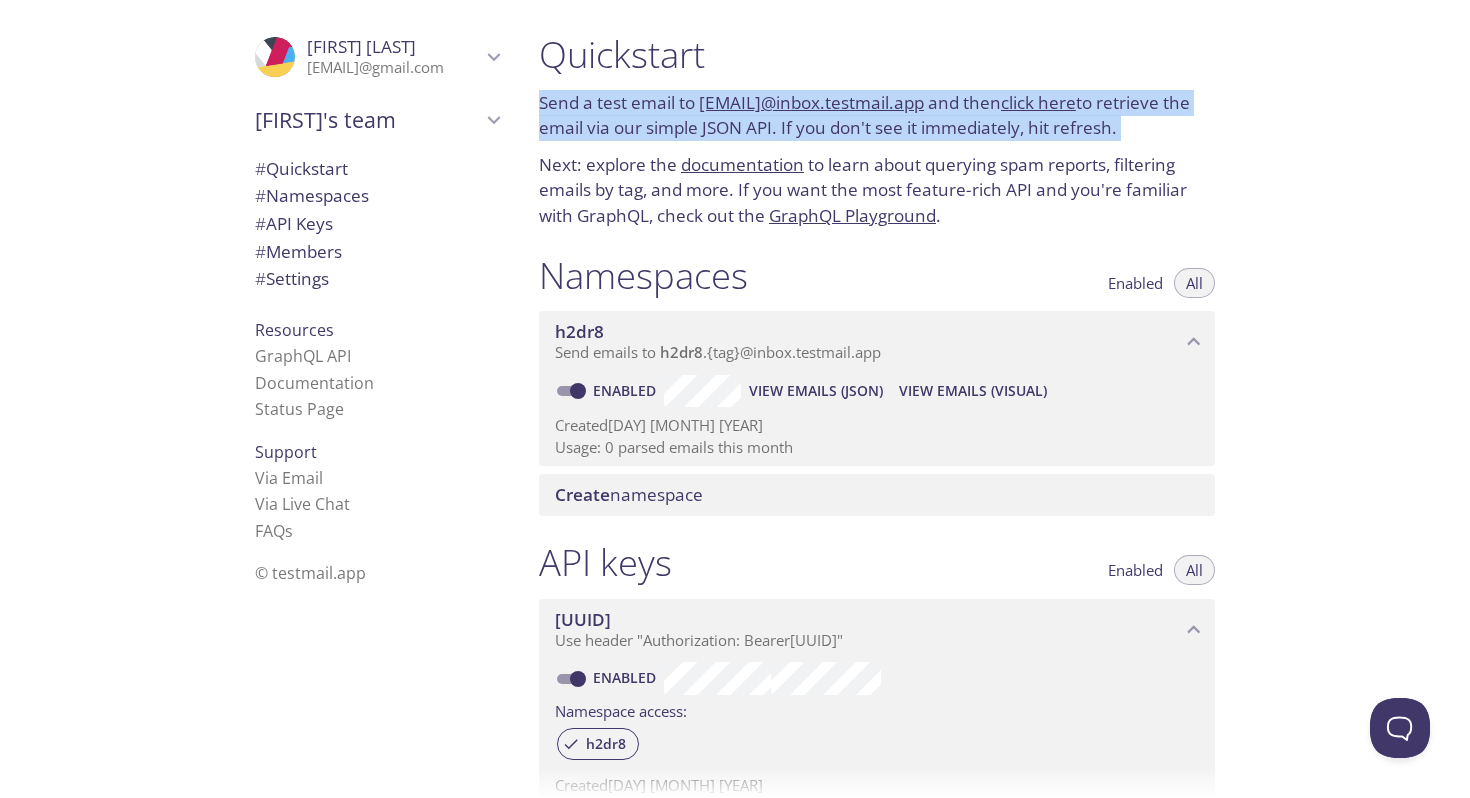 click on "Send a test email to   h2dr8.test@inbox.testmail.app   and then  click here  to retrieve the email via our simple JSON API. If you don't see it immediately, hit refresh." at bounding box center [877, 115] 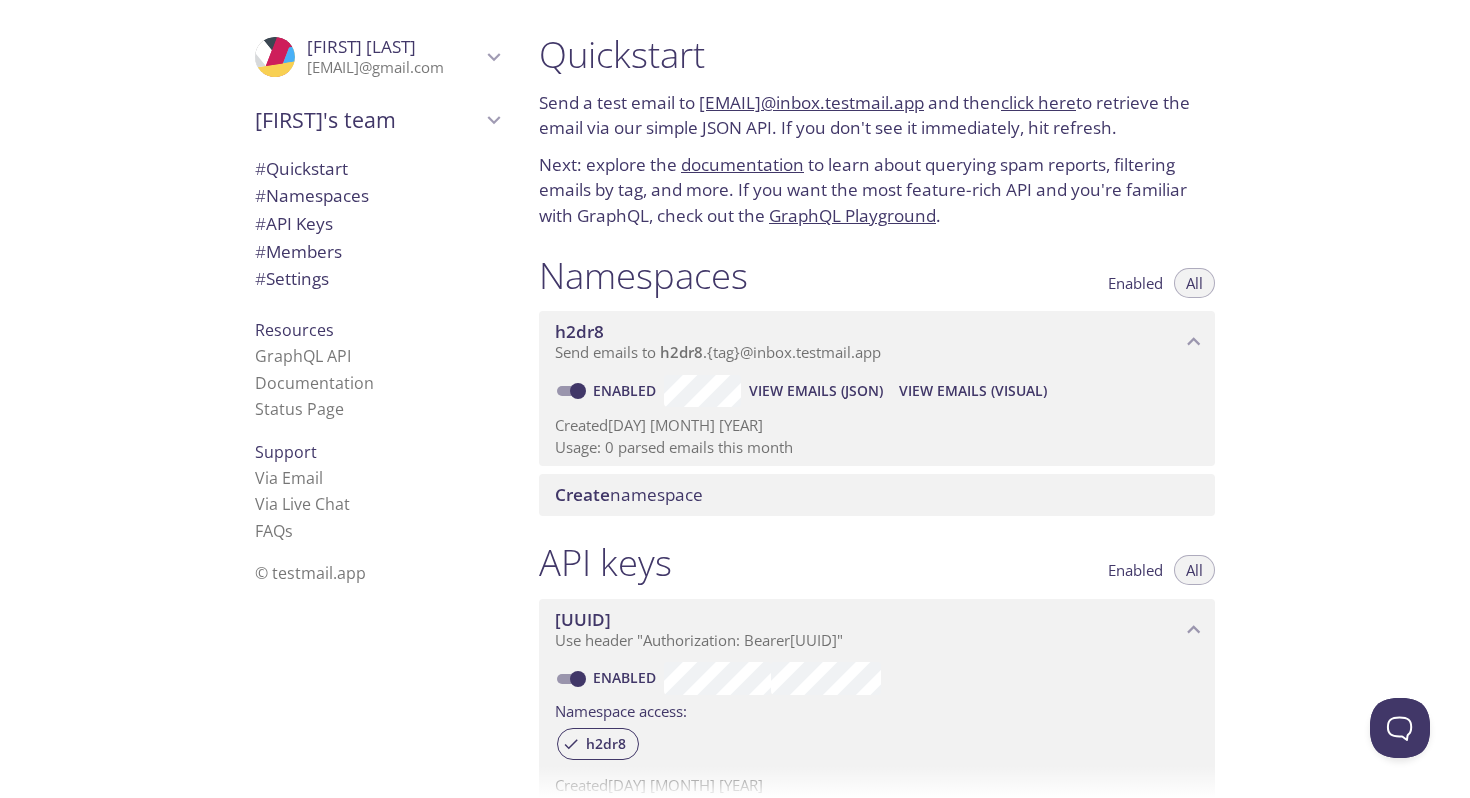drag, startPoint x: 948, startPoint y: 104, endPoint x: 699, endPoint y: 98, distance: 249.07228 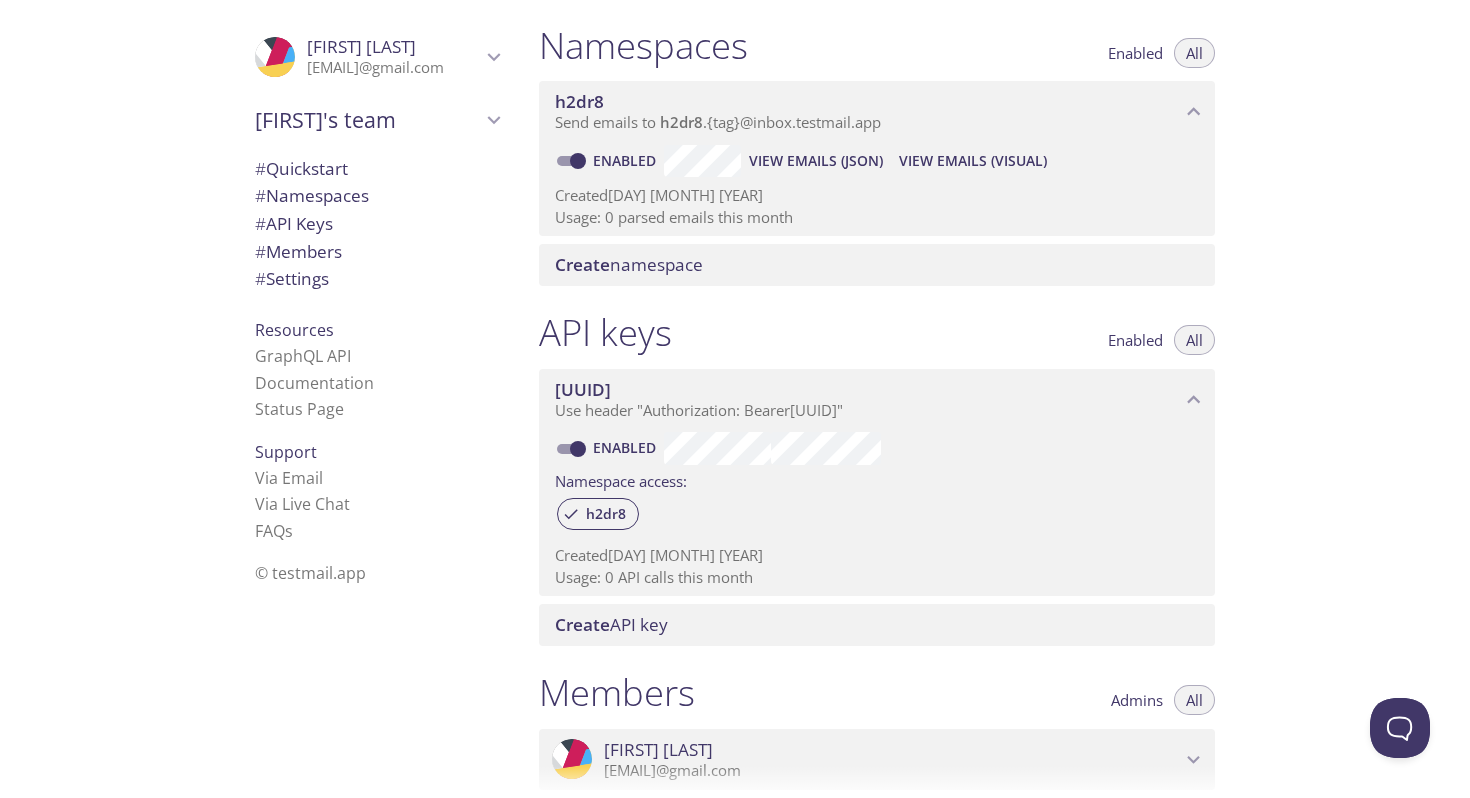 scroll, scrollTop: 137, scrollLeft: 0, axis: vertical 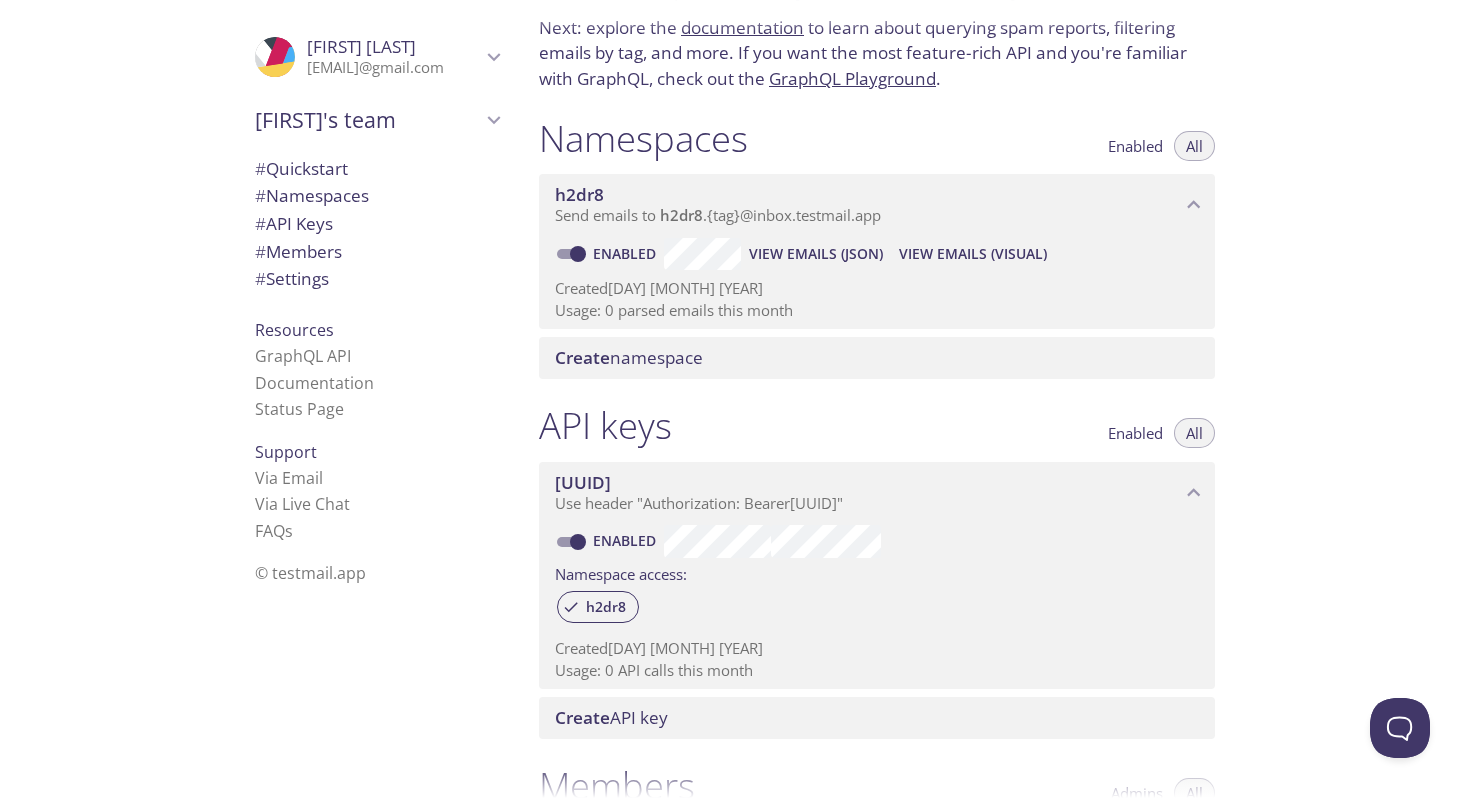 click on "Namespaces Enabled All" at bounding box center (877, 141) 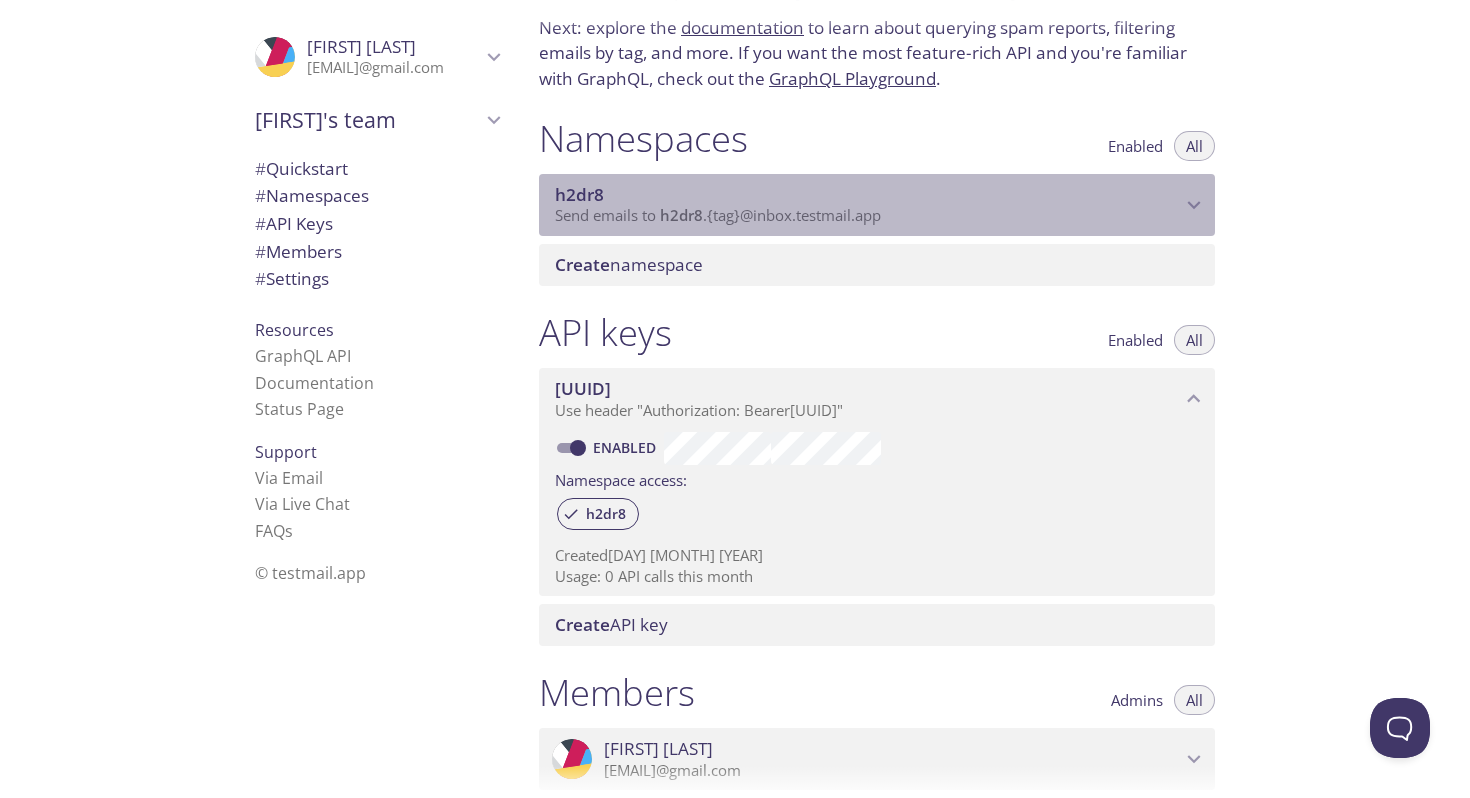 click on "h2dr8" at bounding box center (681, 215) 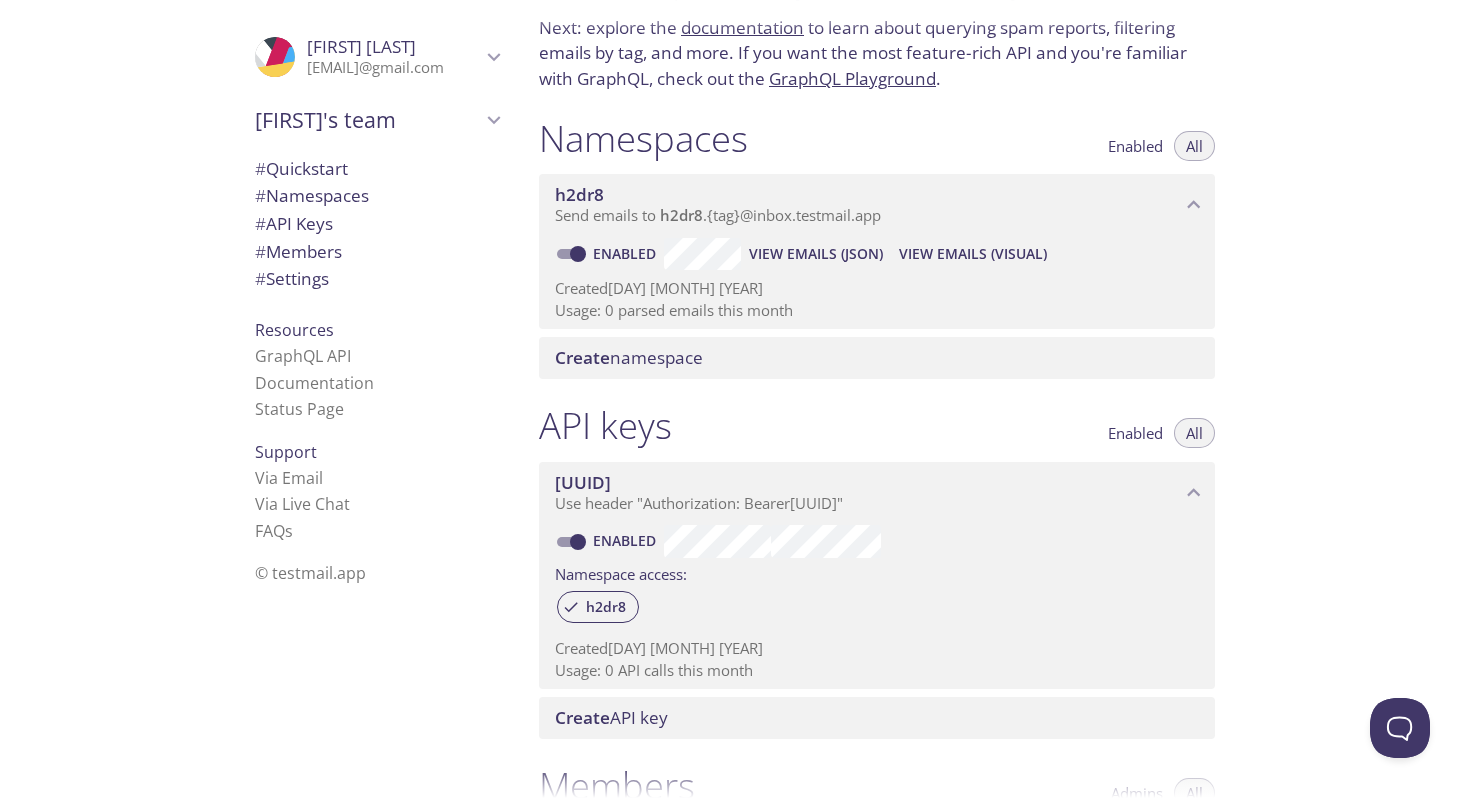 click on "Enabled" at bounding box center (578, 254) 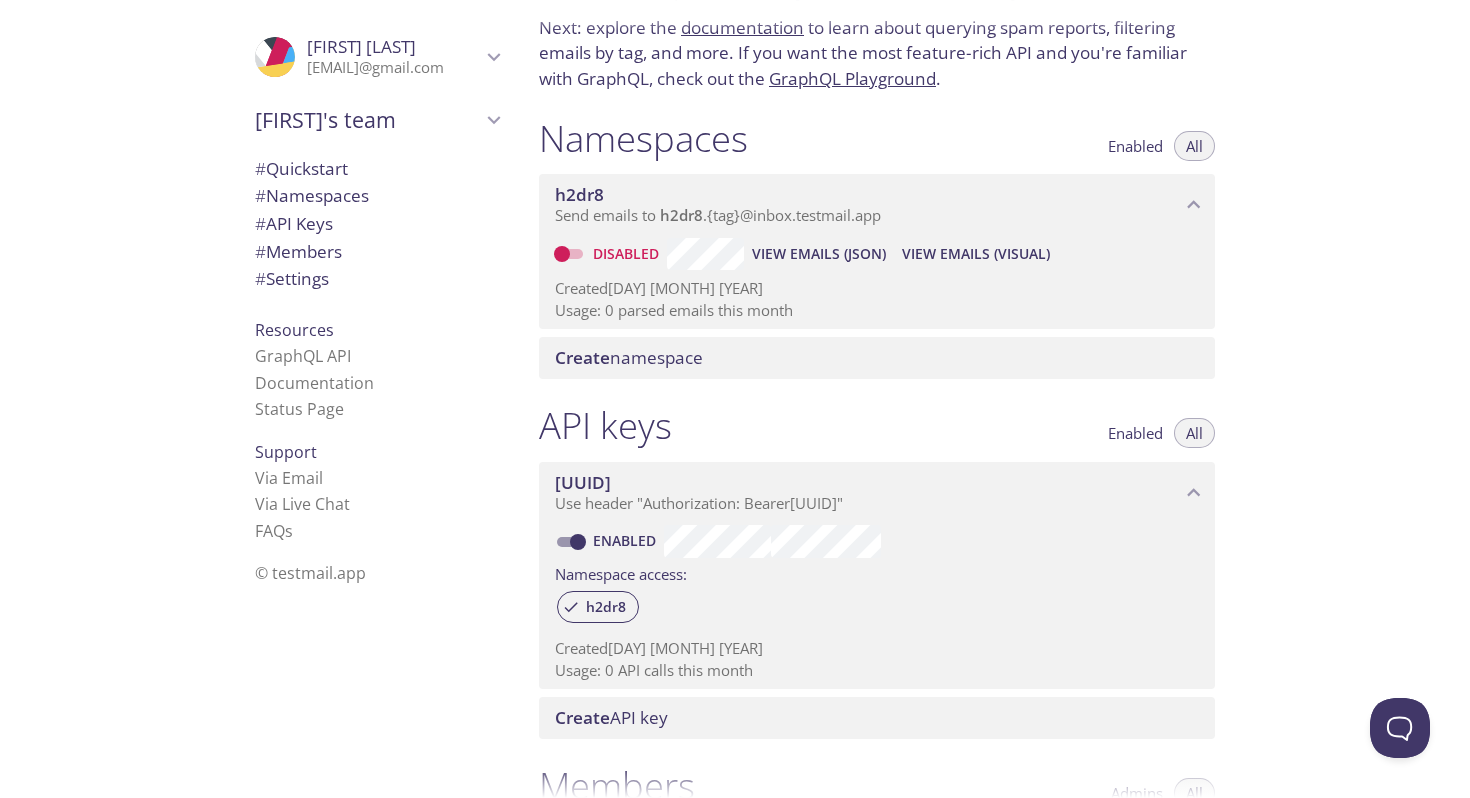 click on "Disabled" at bounding box center [562, 254] 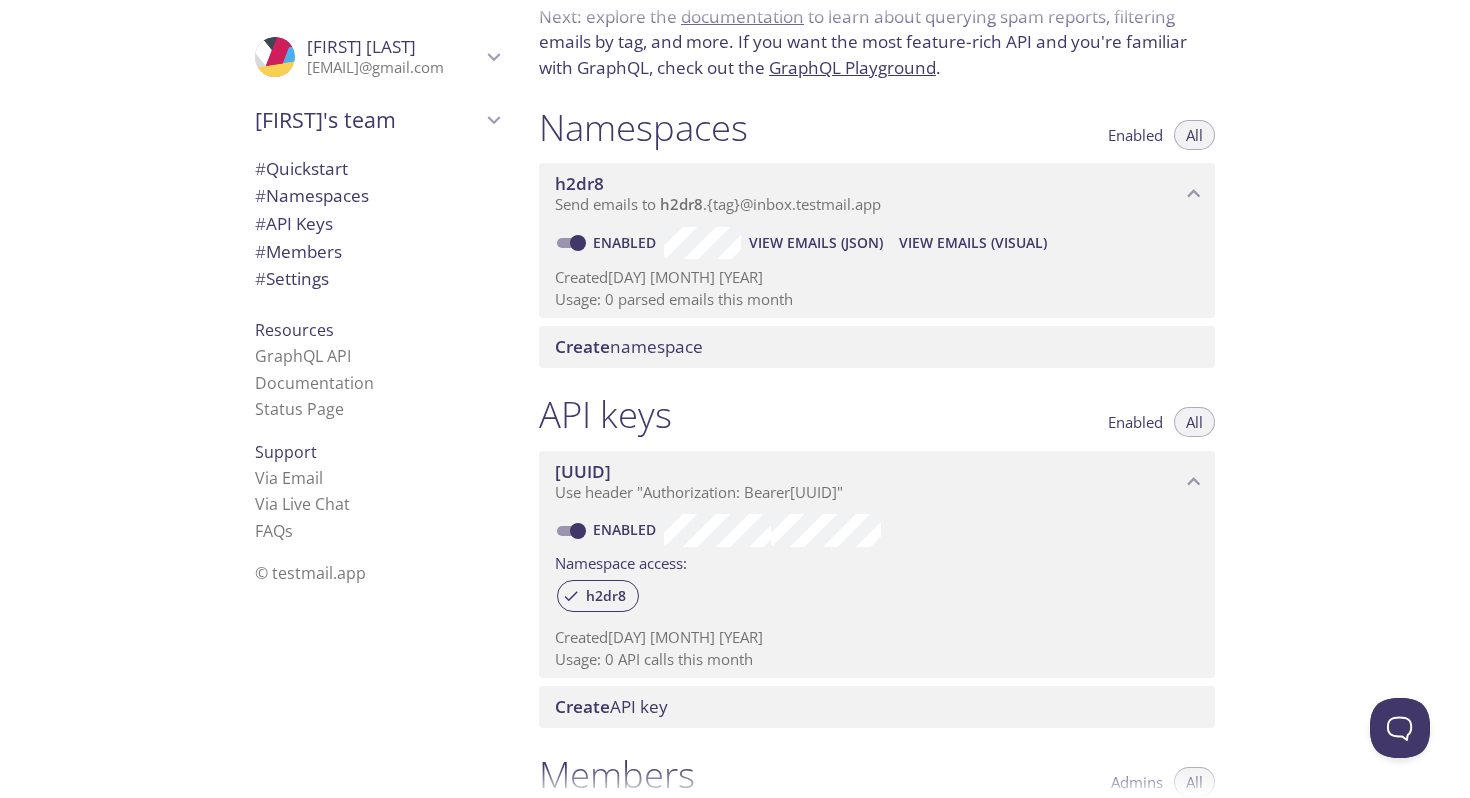 scroll, scrollTop: 0, scrollLeft: 0, axis: both 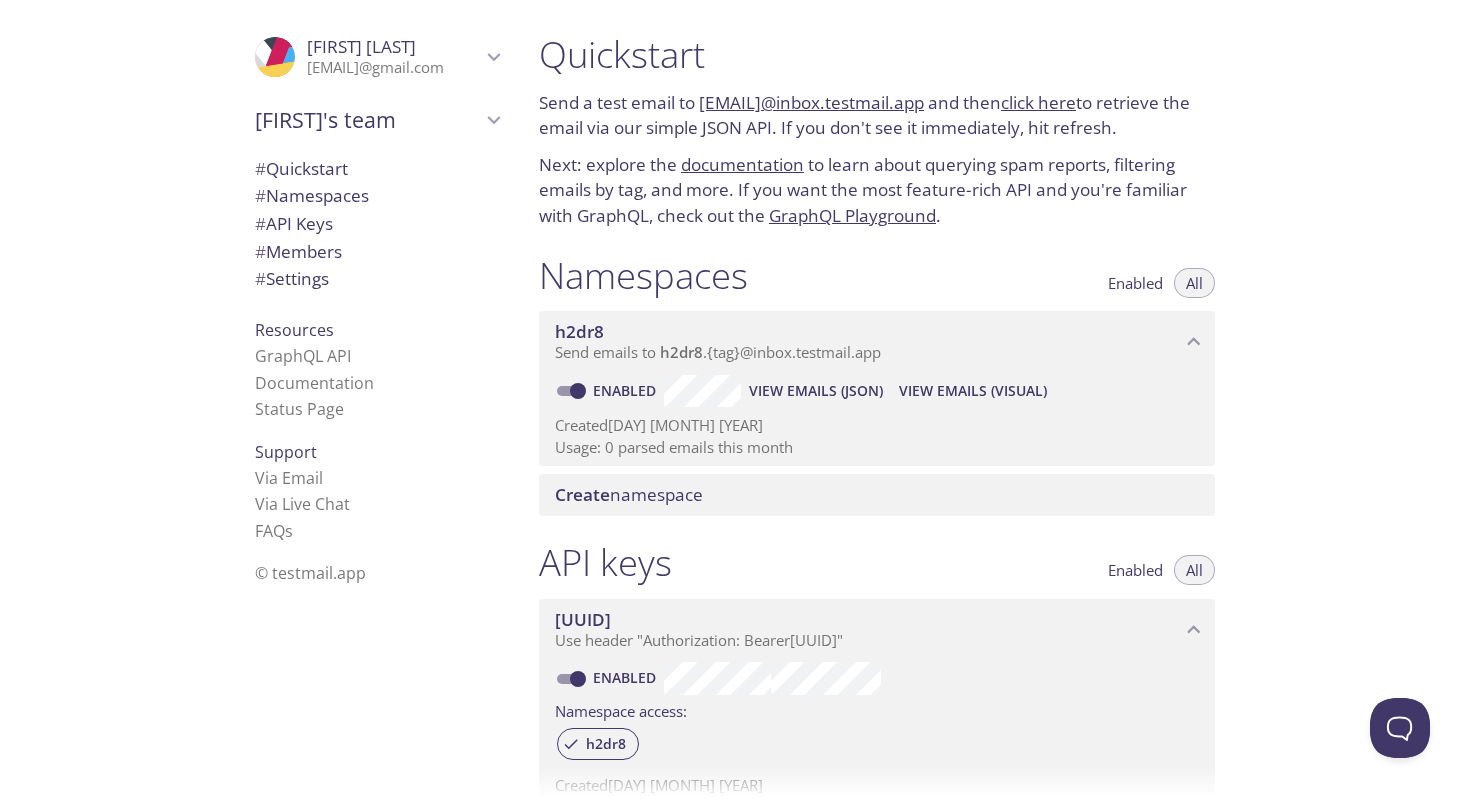 click on "h2dr8.test@inbox.testmail.app" at bounding box center [811, 102] 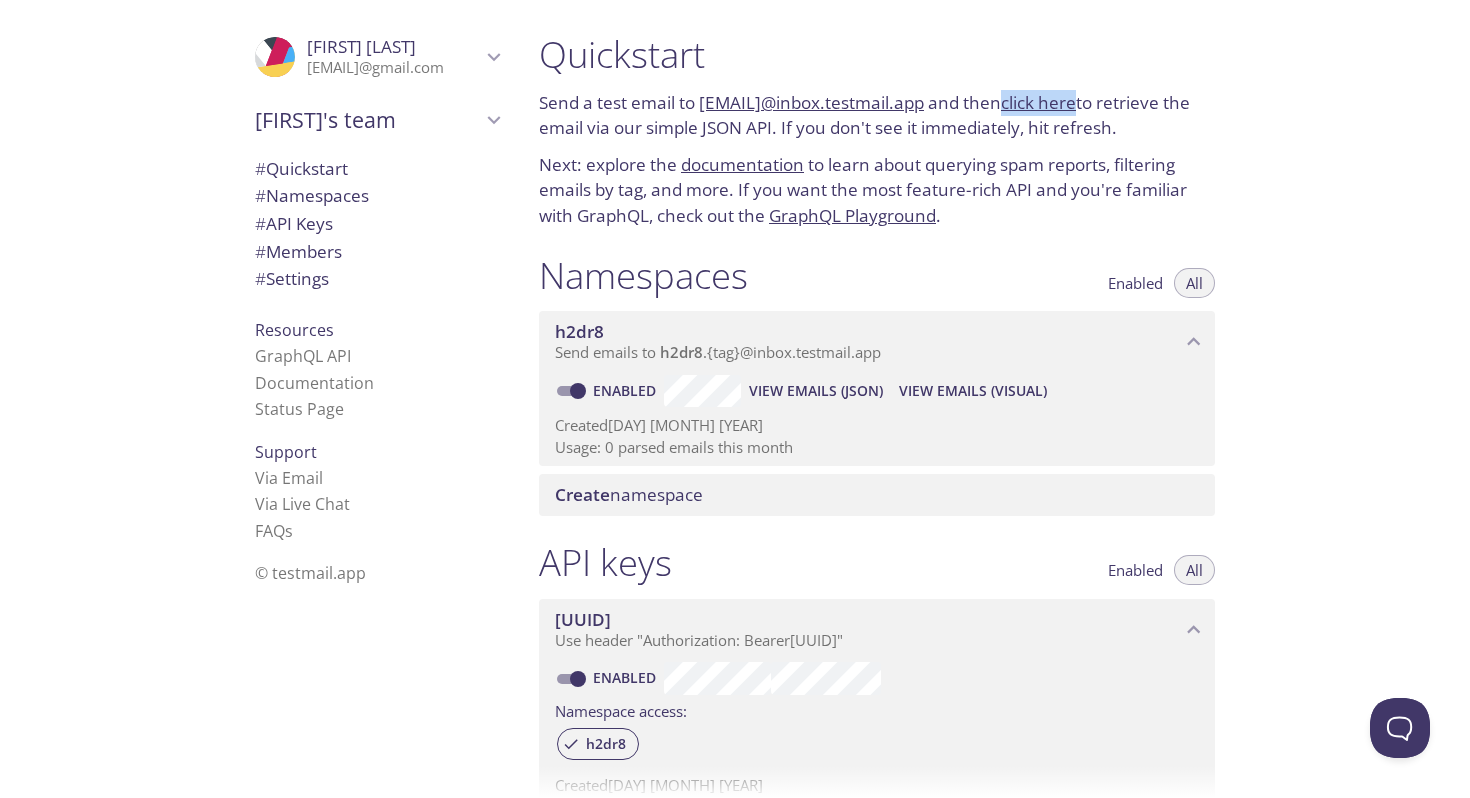 click on "All" at bounding box center [1194, 283] 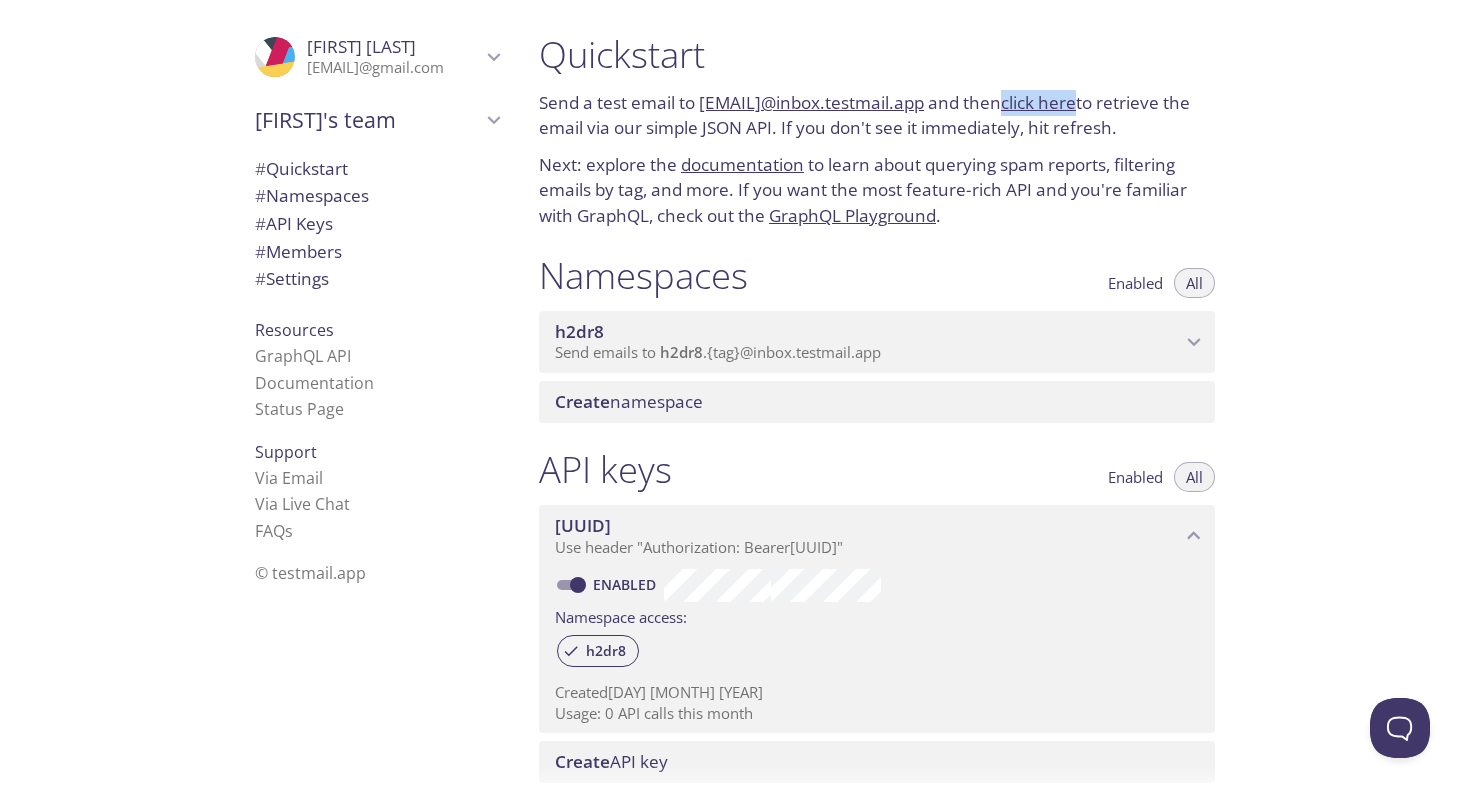 click on "Send emails to   h2dr8 . {tag} @inbox.testmail.app" at bounding box center (718, 352) 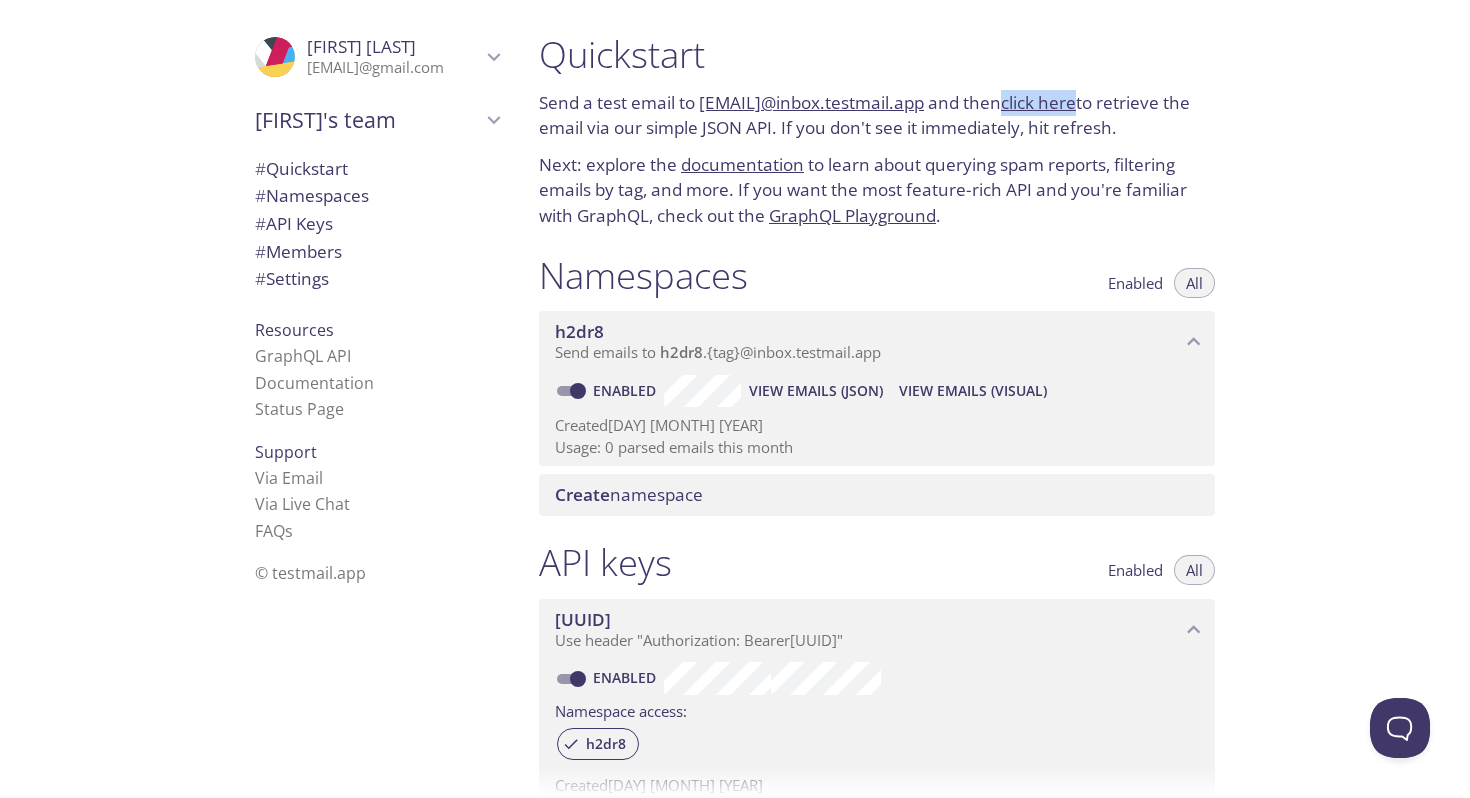 scroll, scrollTop: 25, scrollLeft: 0, axis: vertical 